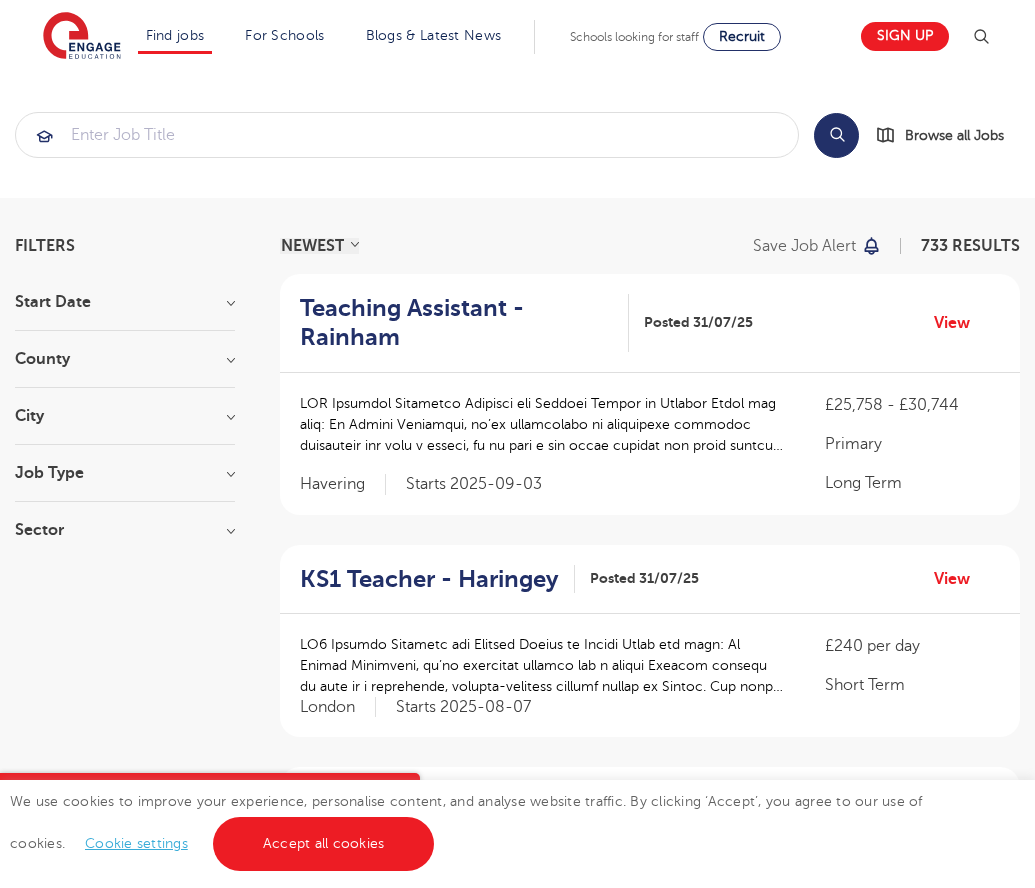 scroll, scrollTop: 1980, scrollLeft: 0, axis: vertical 